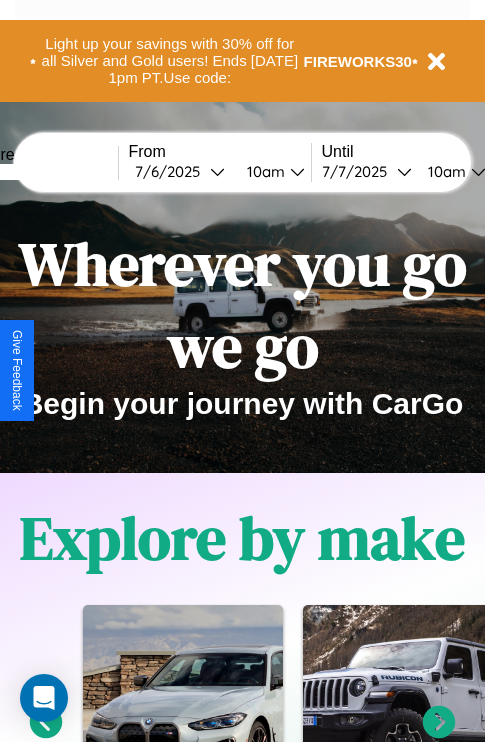 scroll, scrollTop: 308, scrollLeft: 0, axis: vertical 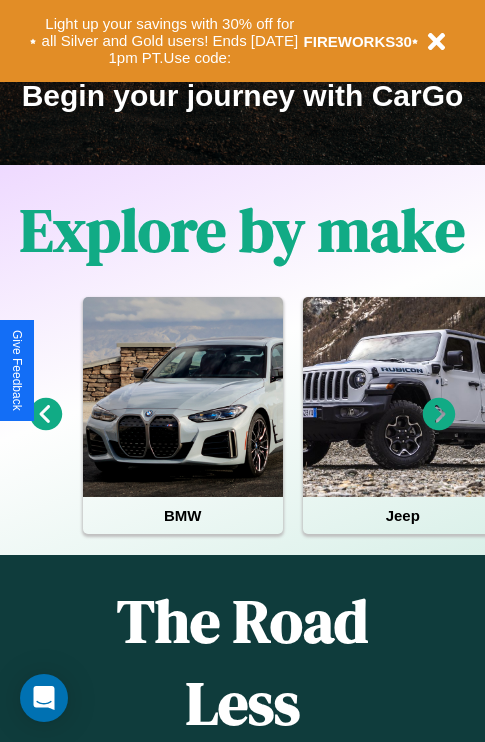 click 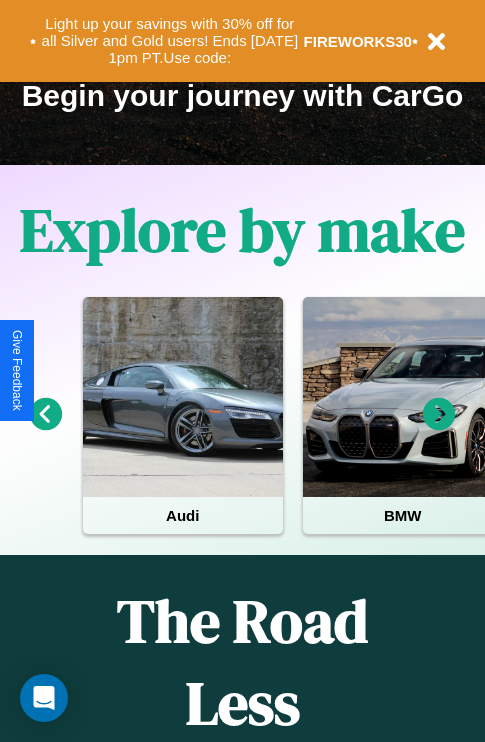 click 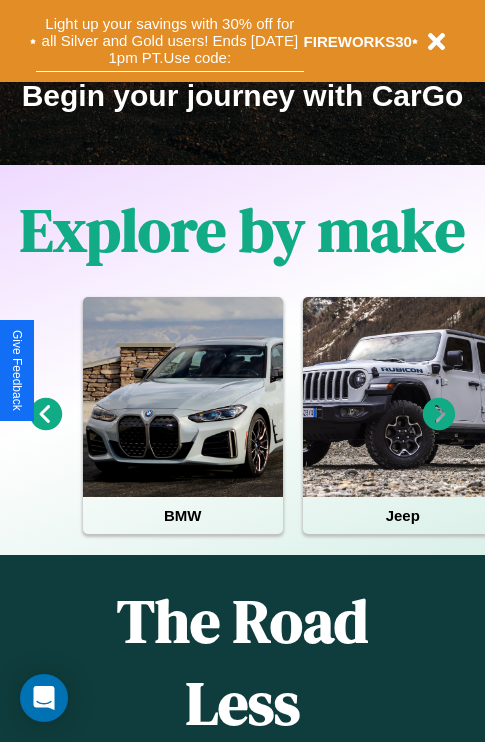 click on "Light up your savings with 30% off for all Silver and Gold users! Ends 8/1 at 1pm PT.  Use code:" at bounding box center [170, 41] 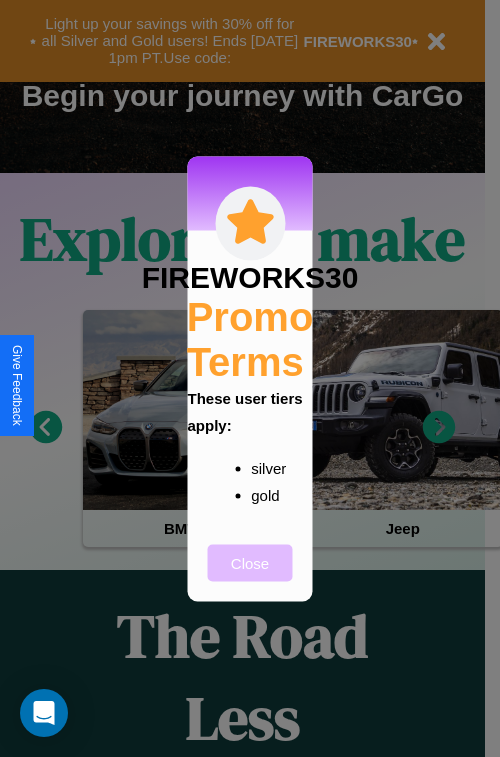 click on "Close" at bounding box center (250, 562) 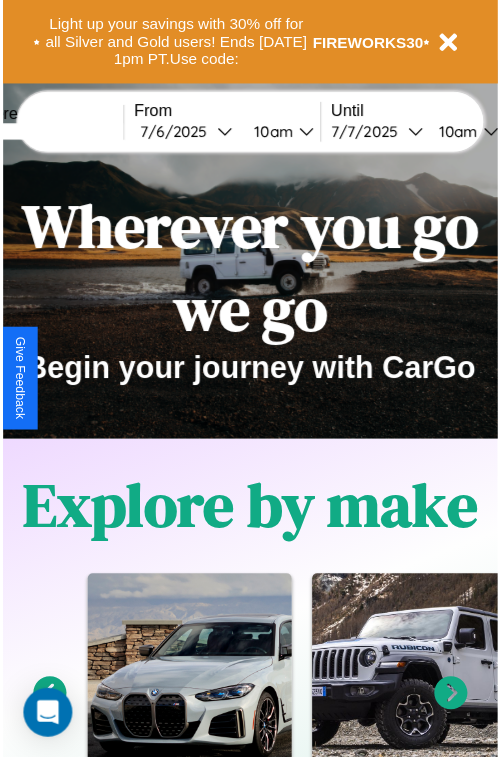 scroll, scrollTop: 0, scrollLeft: 0, axis: both 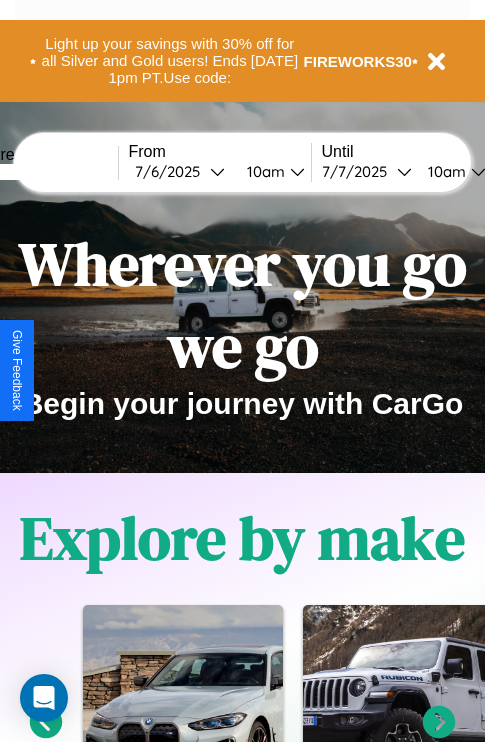 click at bounding box center (43, 172) 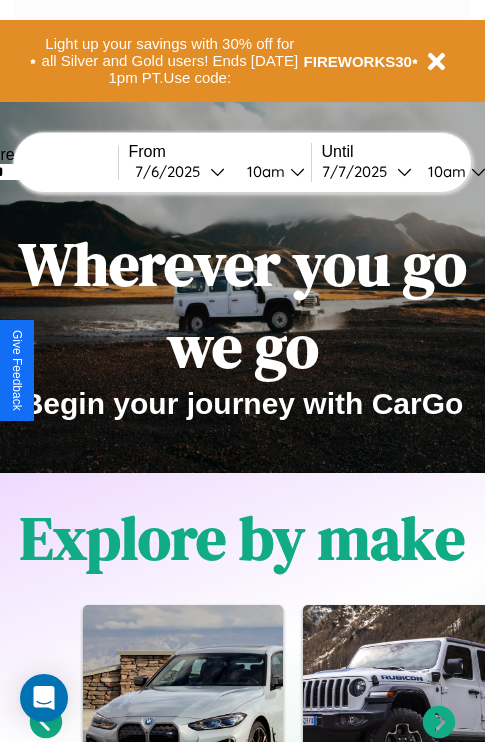 type on "******" 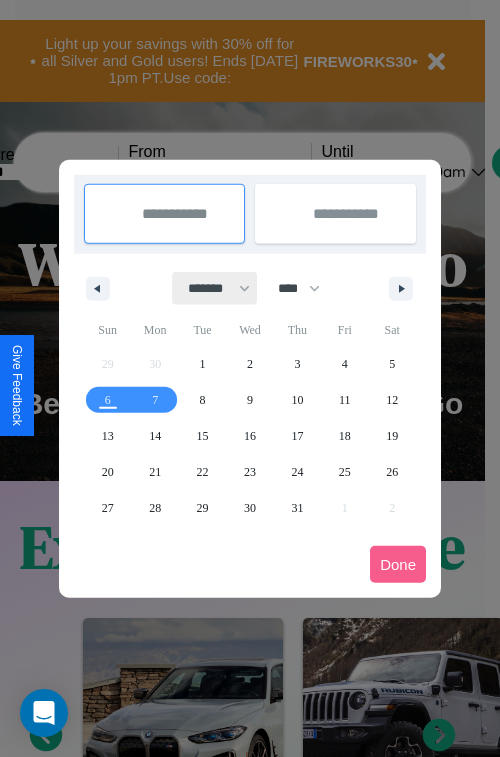 click on "******* ******** ***** ***** *** **** **** ****** ********* ******* ******** ********" at bounding box center [215, 288] 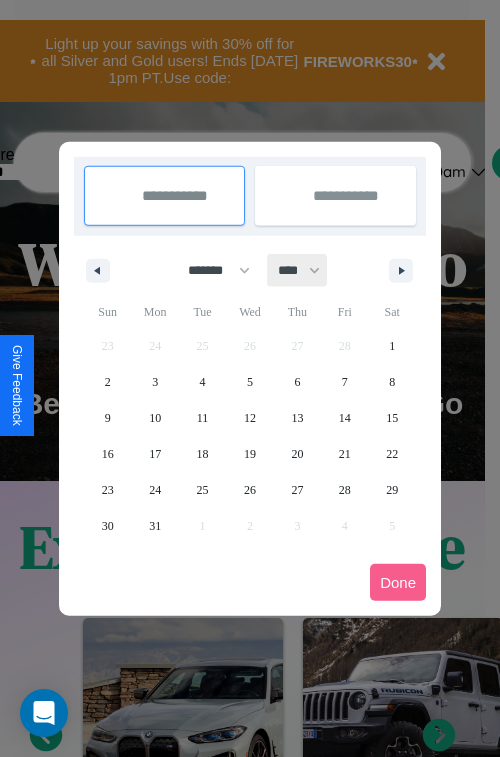 click on "**** **** **** **** **** **** **** **** **** **** **** **** **** **** **** **** **** **** **** **** **** **** **** **** **** **** **** **** **** **** **** **** **** **** **** **** **** **** **** **** **** **** **** **** **** **** **** **** **** **** **** **** **** **** **** **** **** **** **** **** **** **** **** **** **** **** **** **** **** **** **** **** **** **** **** **** **** **** **** **** **** **** **** **** **** **** **** **** **** **** **** **** **** **** **** **** **** **** **** **** **** **** **** **** **** **** **** **** **** **** **** **** **** **** **** **** **** **** **** **** ****" at bounding box center [298, 270] 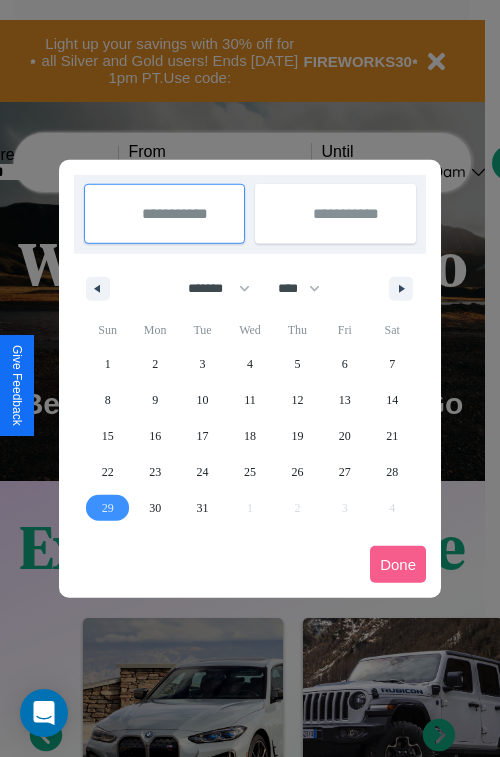 click on "29" at bounding box center [108, 508] 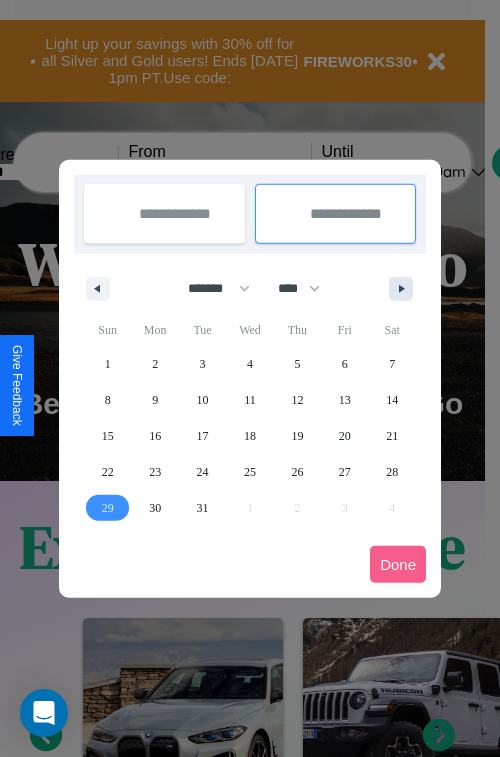 click at bounding box center (405, 289) 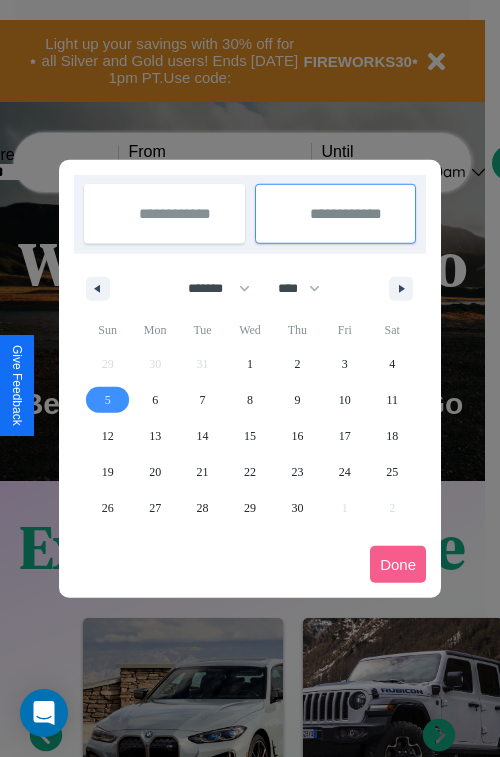 click on "5" at bounding box center [108, 400] 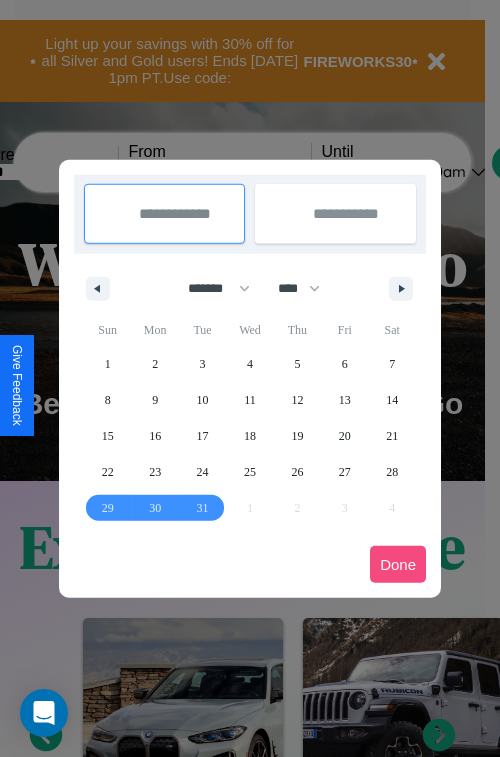 click on "Done" at bounding box center [398, 564] 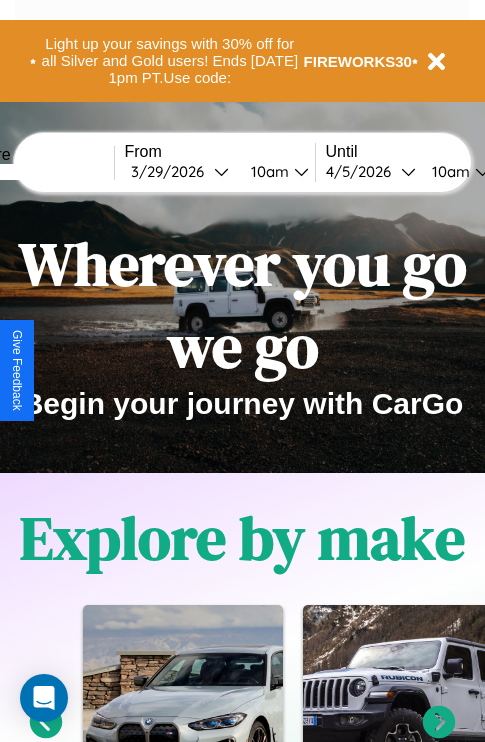click on "10am" at bounding box center [448, 171] 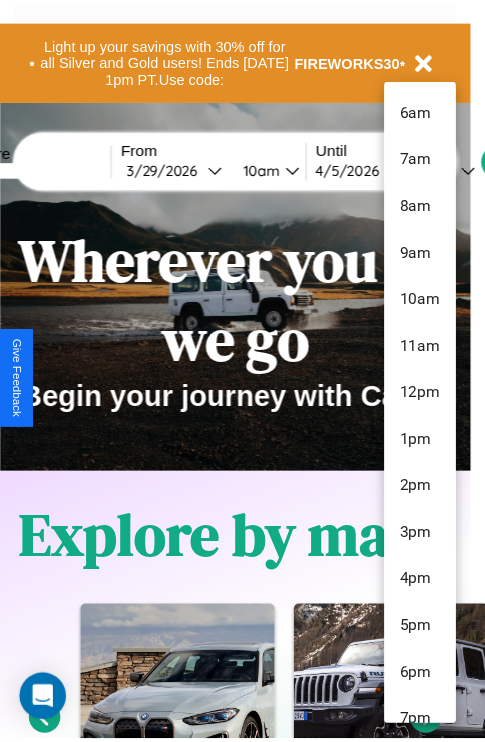scroll, scrollTop: 115, scrollLeft: 0, axis: vertical 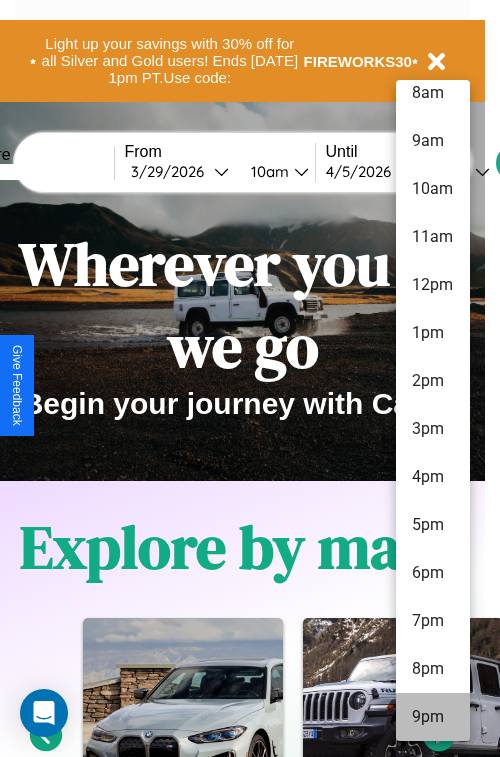 click on "9pm" at bounding box center [433, 717] 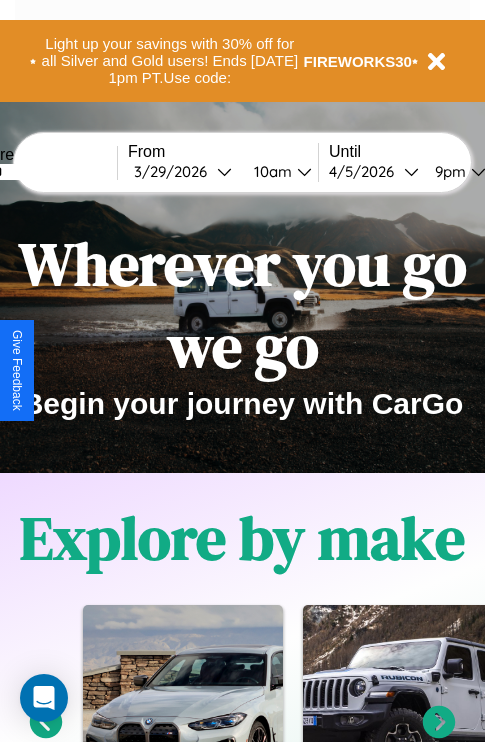 scroll, scrollTop: 0, scrollLeft: 69, axis: horizontal 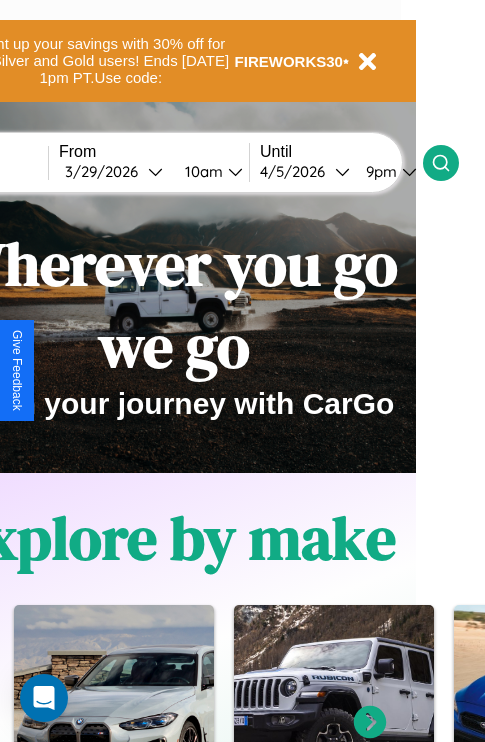click 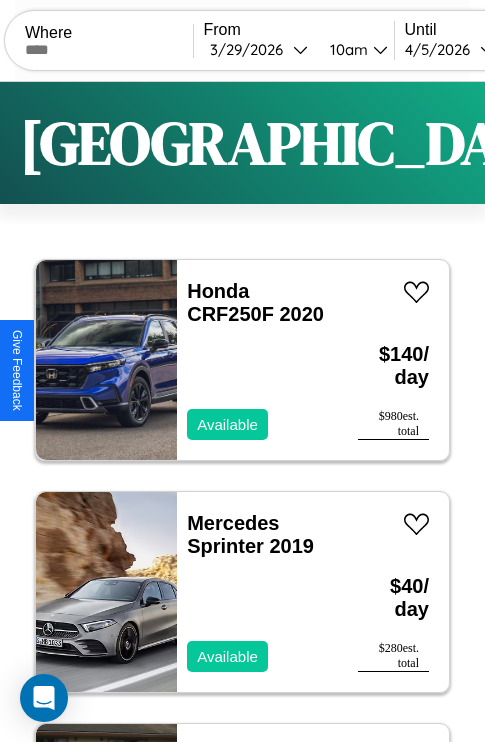 scroll, scrollTop: 66, scrollLeft: 0, axis: vertical 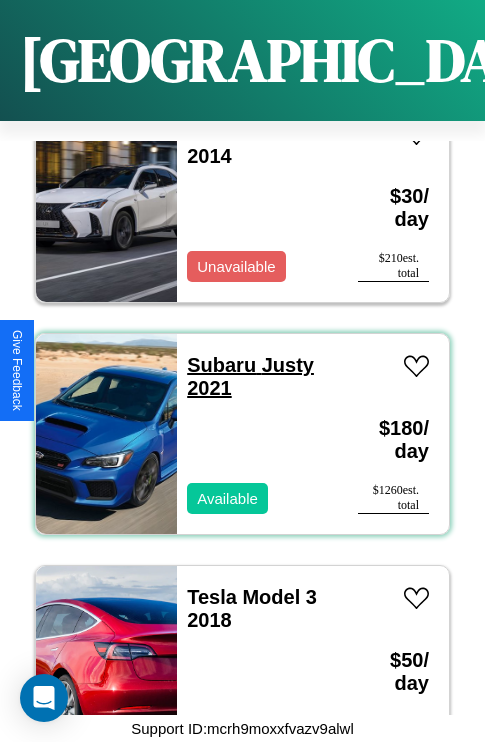 click on "Subaru   Justy   2021" at bounding box center [250, 376] 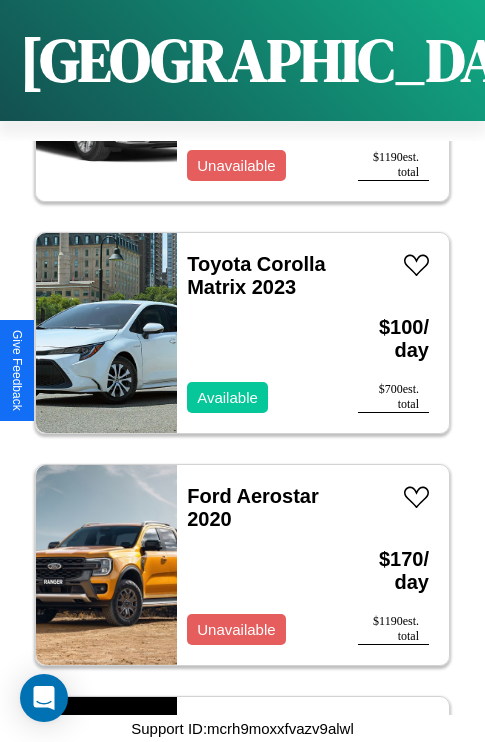 scroll, scrollTop: 11211, scrollLeft: 0, axis: vertical 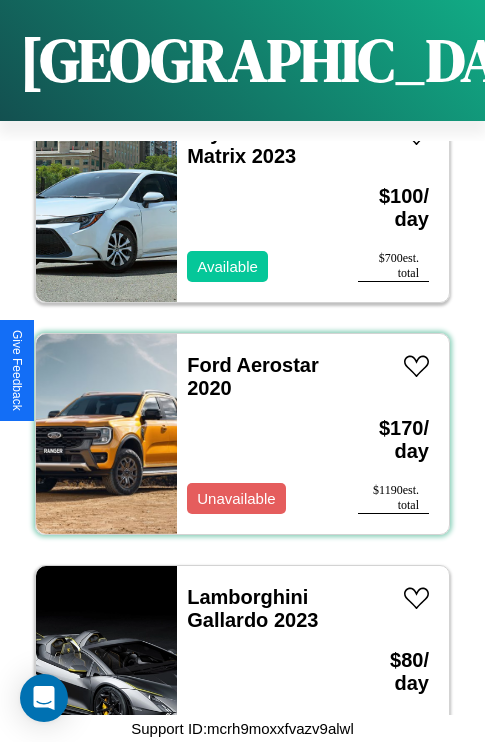 click on "Ford   Aerostar   2020 Unavailable" at bounding box center [257, 434] 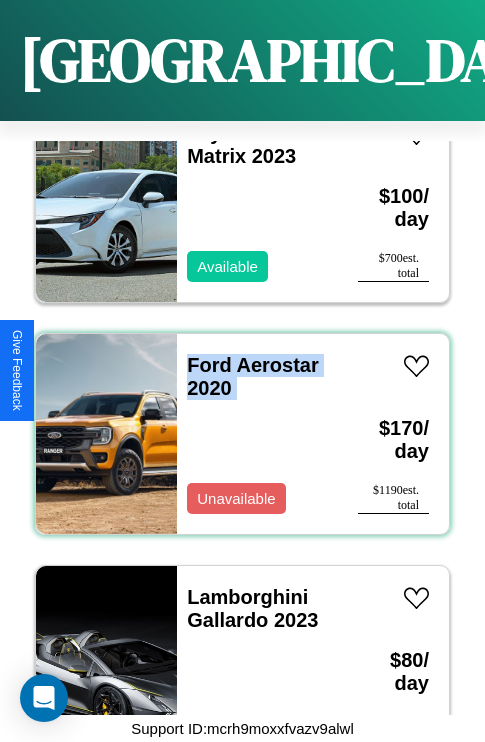click on "Ford   Aerostar   2020 Unavailable" at bounding box center [257, 434] 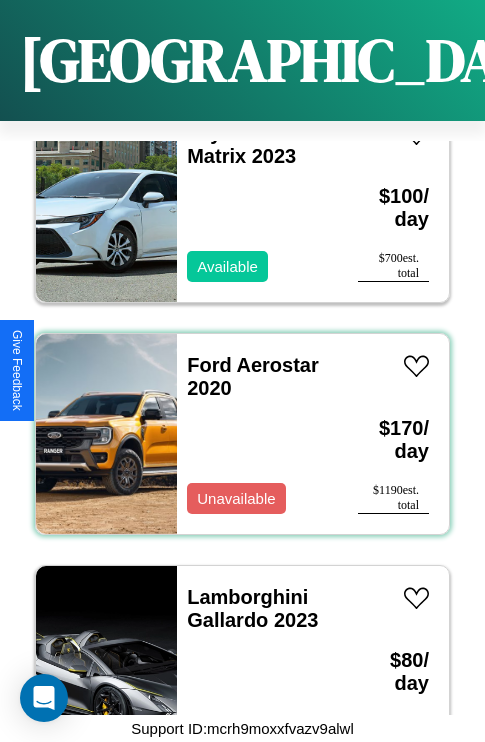 click on "Ford   Aerostar   2020 Unavailable" at bounding box center (257, 434) 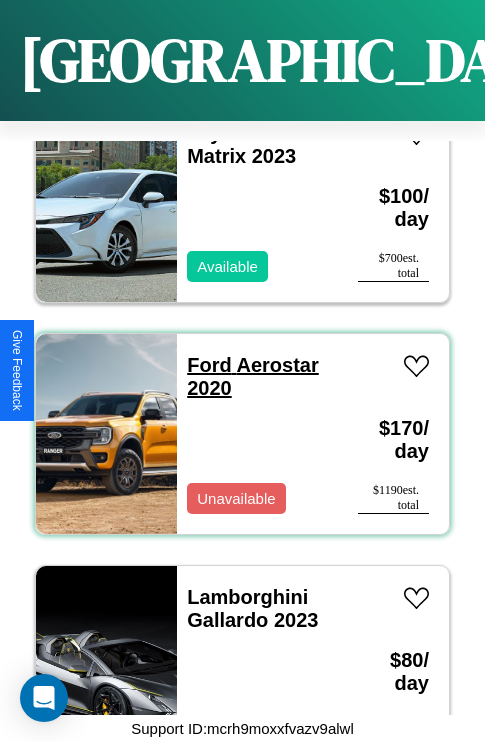 click on "Ford   Aerostar   2020" at bounding box center [253, 376] 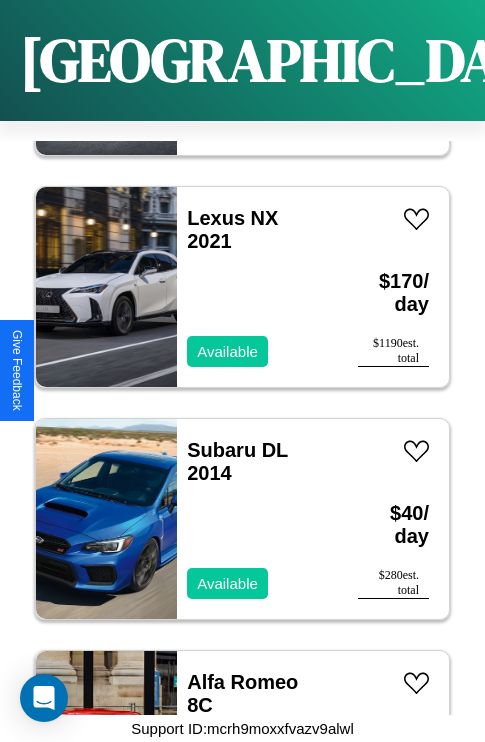 scroll, scrollTop: 27294, scrollLeft: 0, axis: vertical 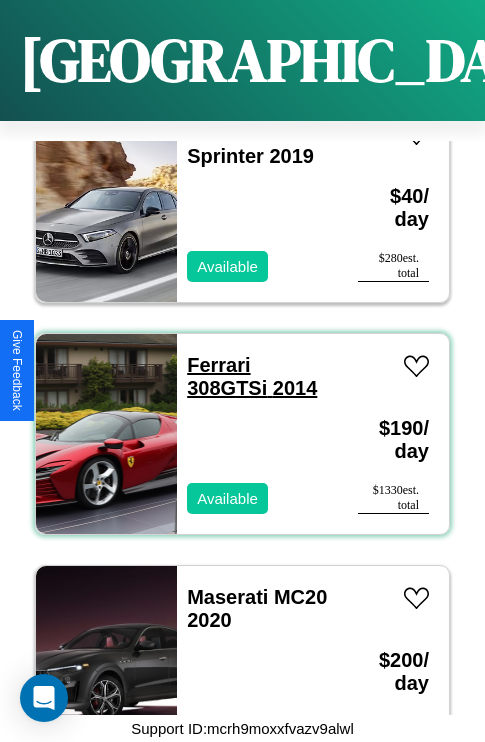 click on "Ferrari   308GTSi   2014" at bounding box center (252, 376) 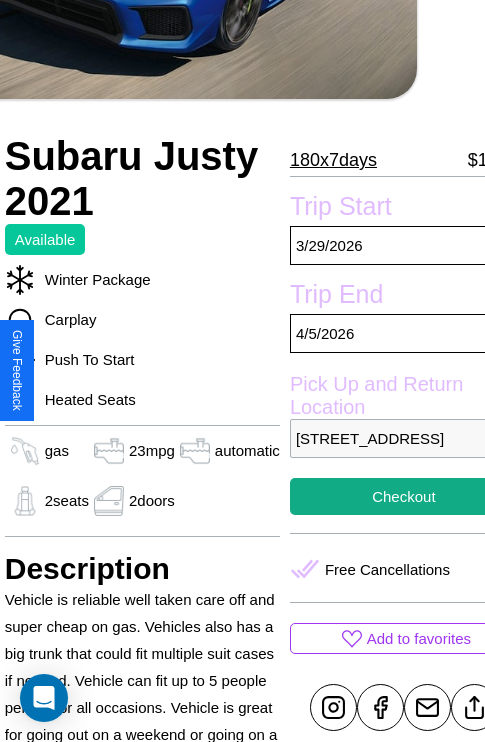 scroll, scrollTop: 409, scrollLeft: 84, axis: both 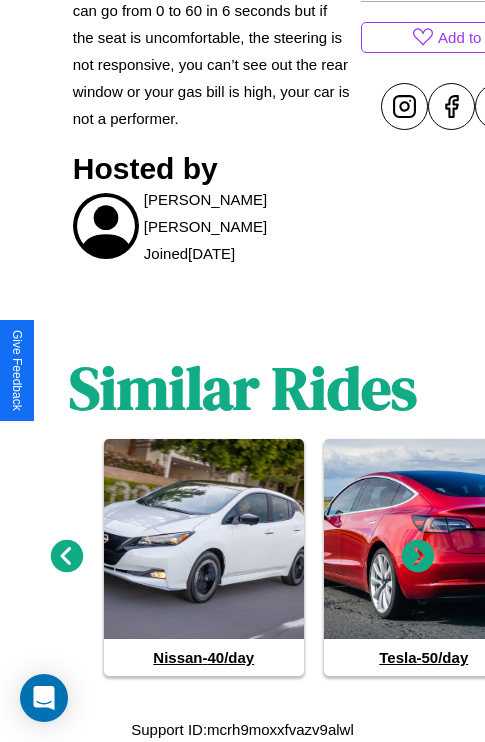 click 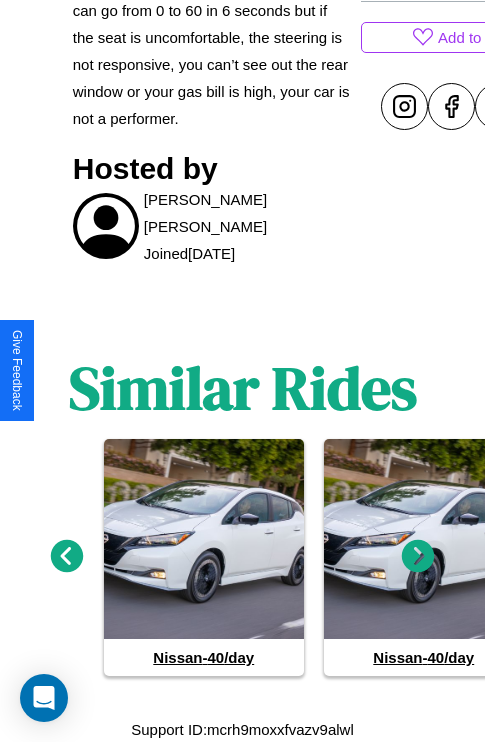 click 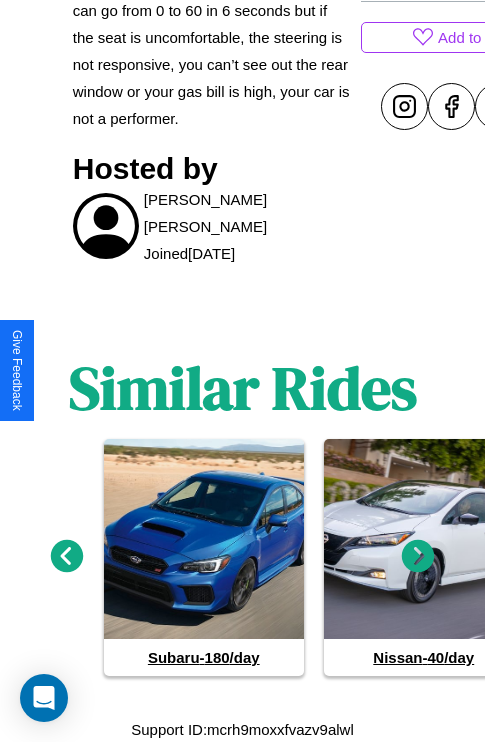 click 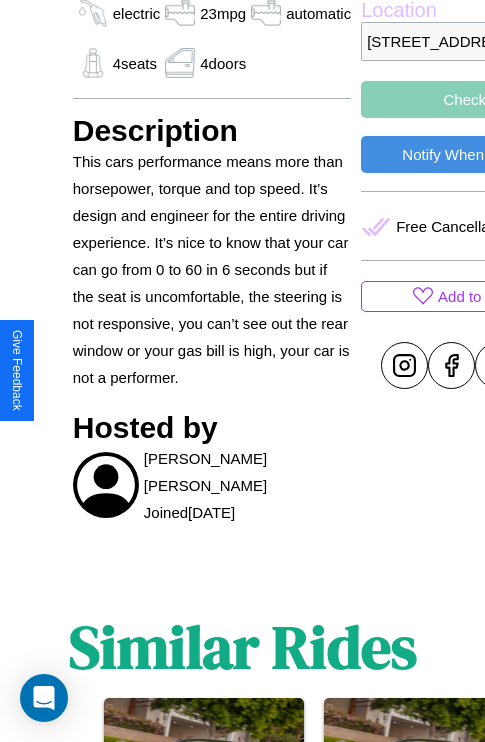 scroll, scrollTop: 641, scrollLeft: 0, axis: vertical 